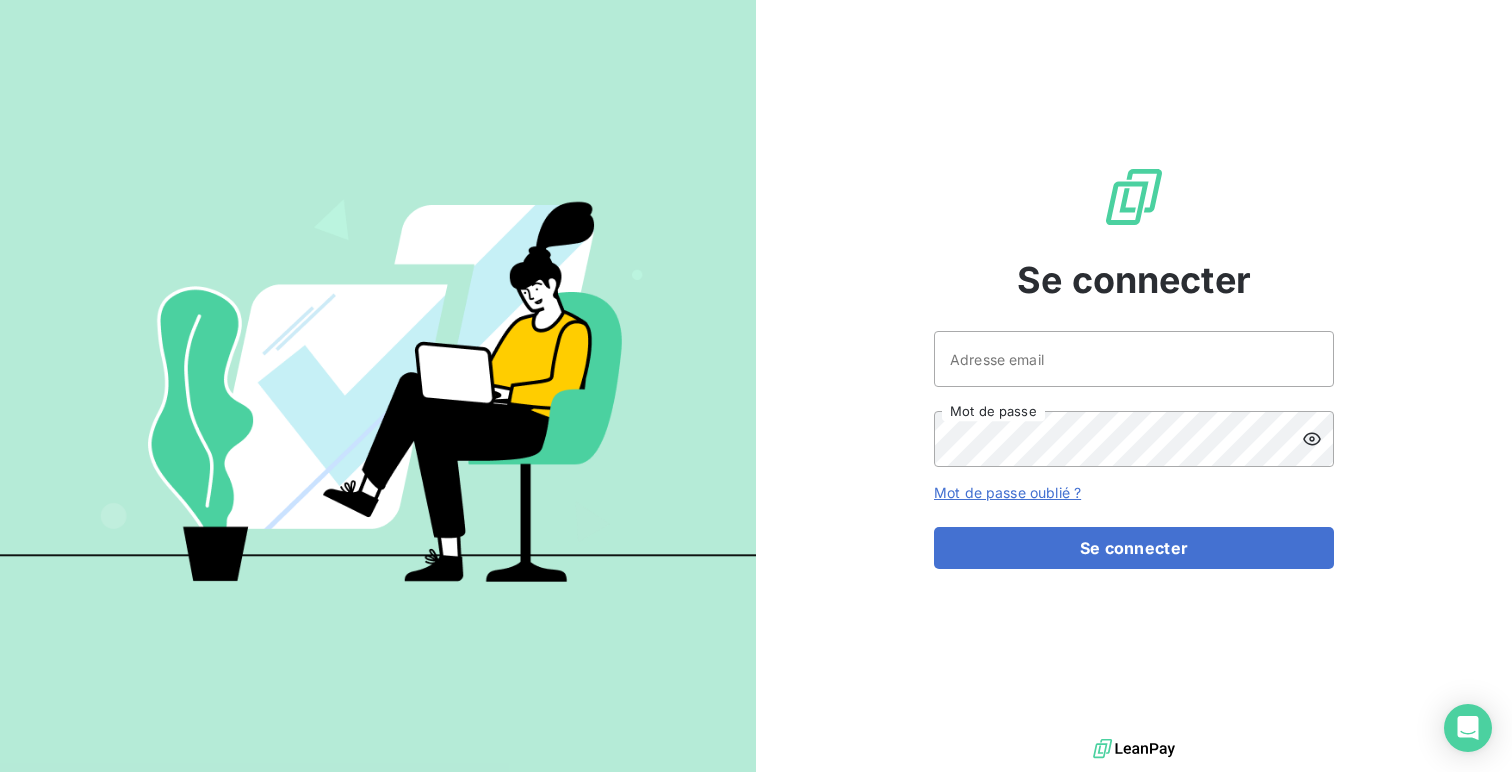 scroll, scrollTop: 0, scrollLeft: 0, axis: both 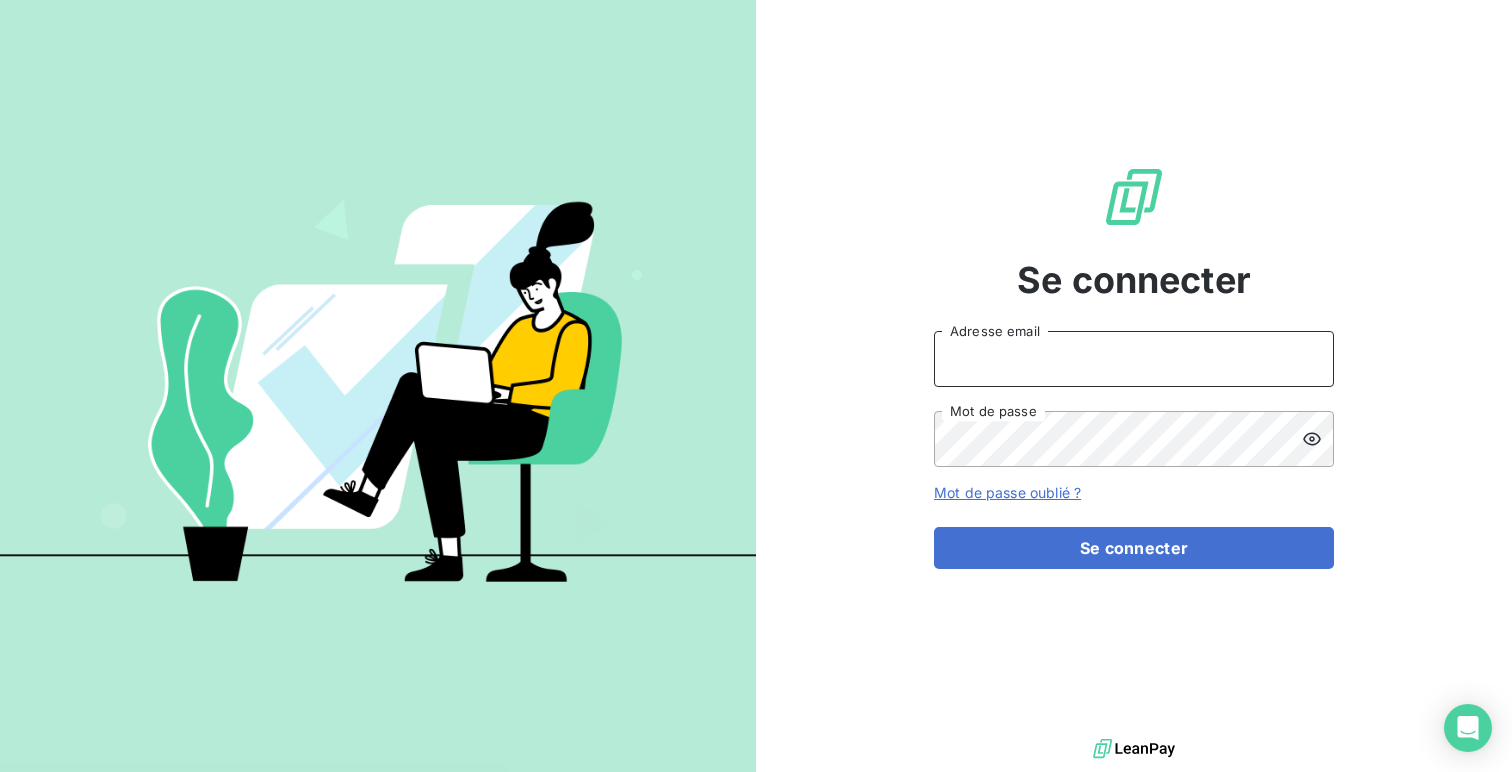 click on "Adresse email" at bounding box center (1134, 359) 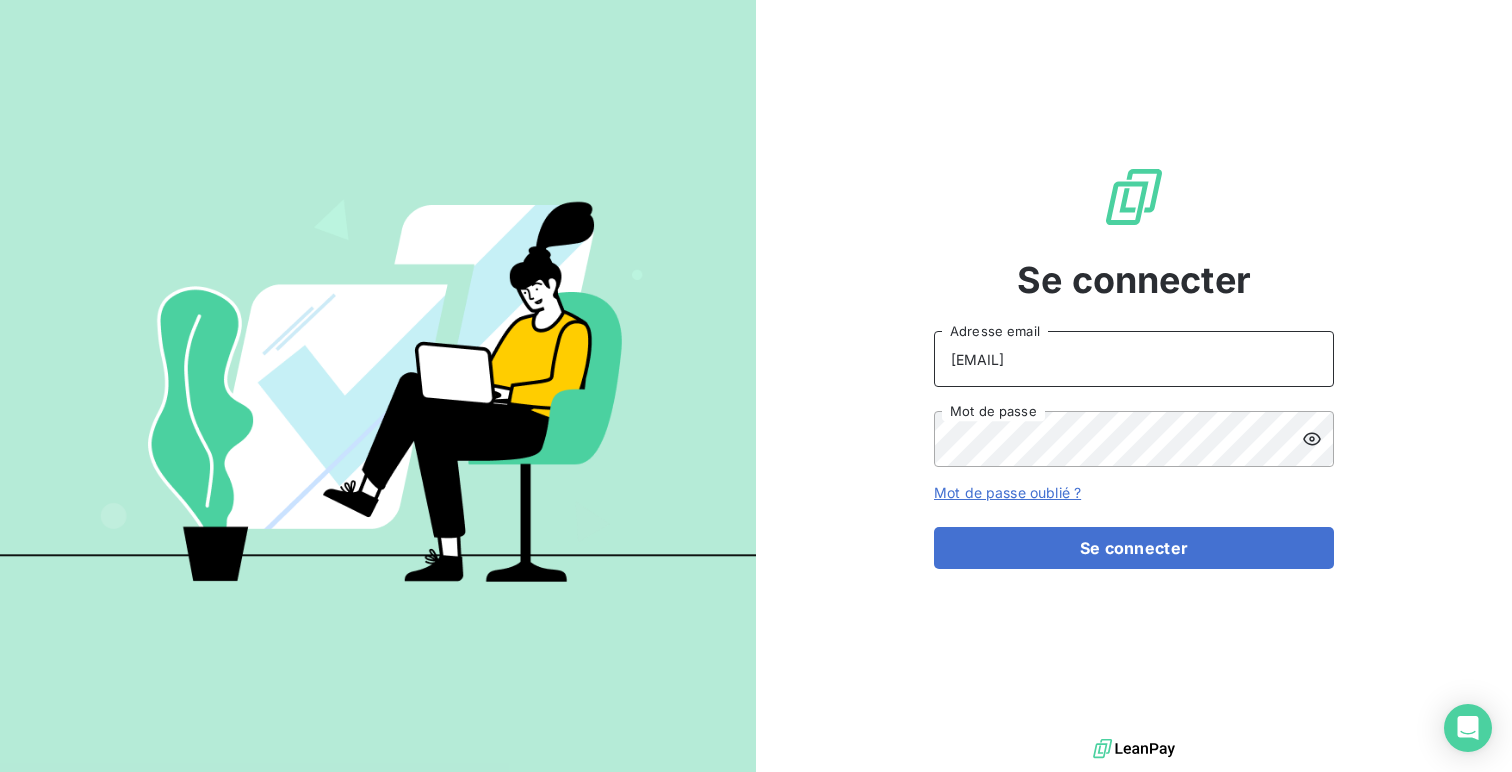 type on "[EMAIL]" 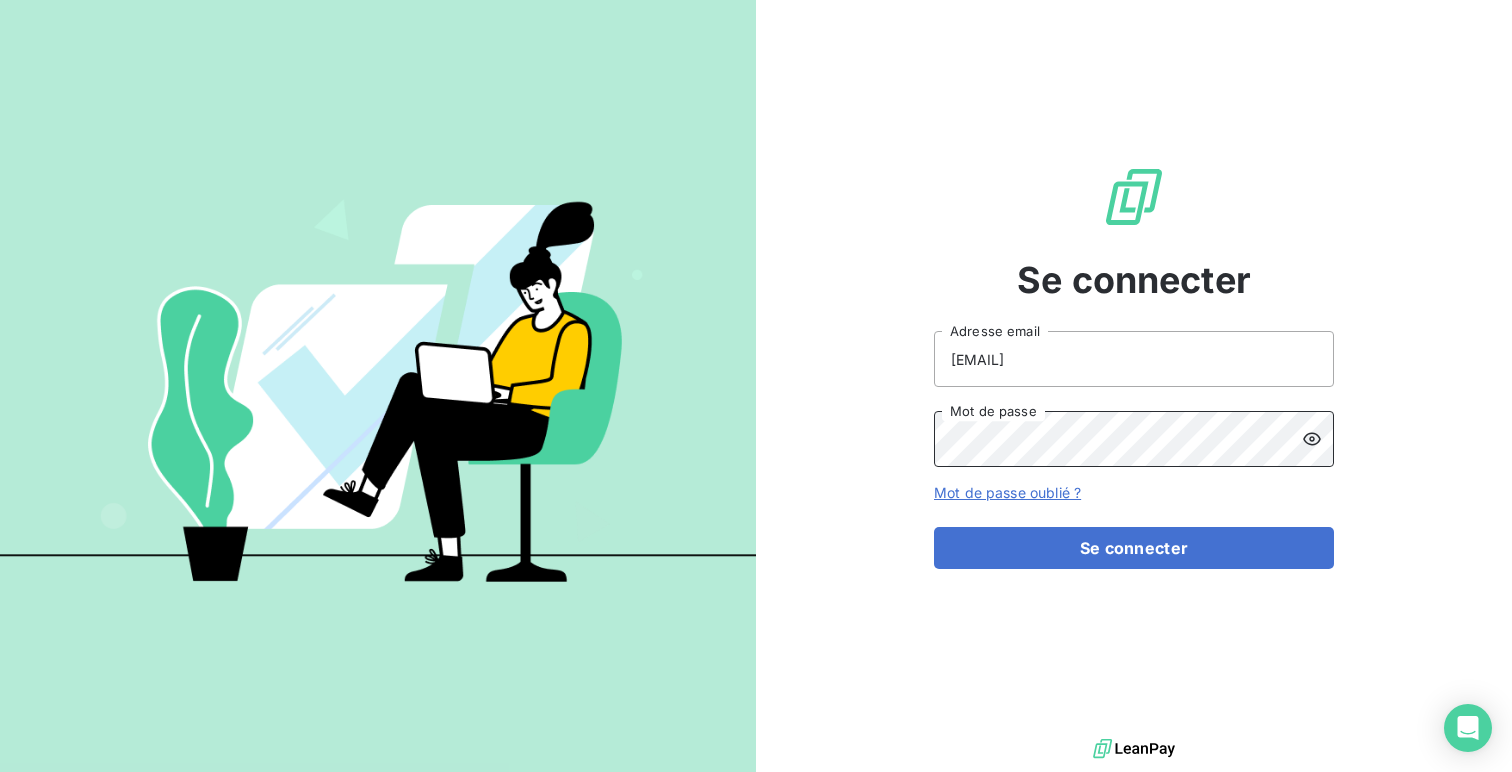 click on "Se connecter" at bounding box center [1134, 548] 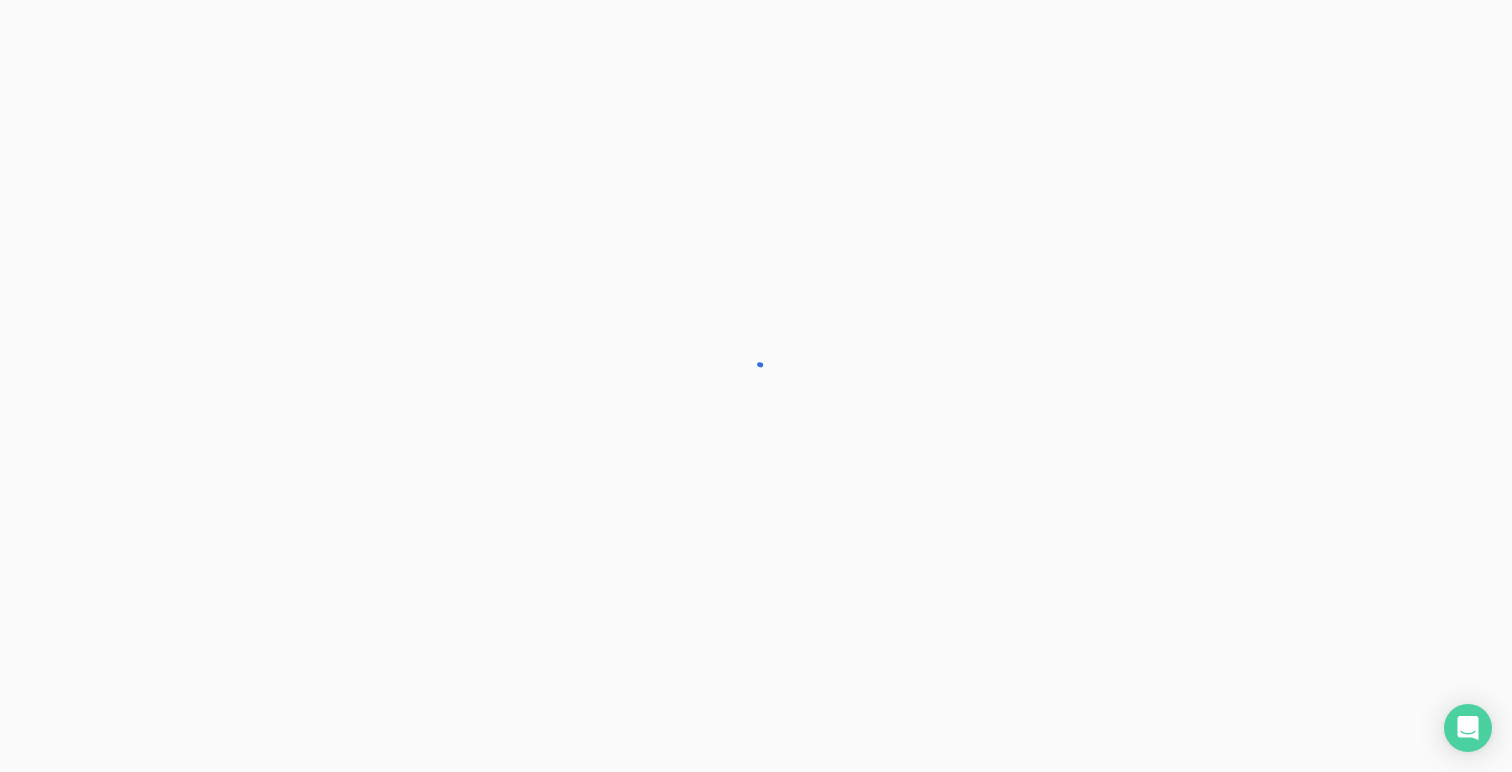 scroll, scrollTop: 0, scrollLeft: 0, axis: both 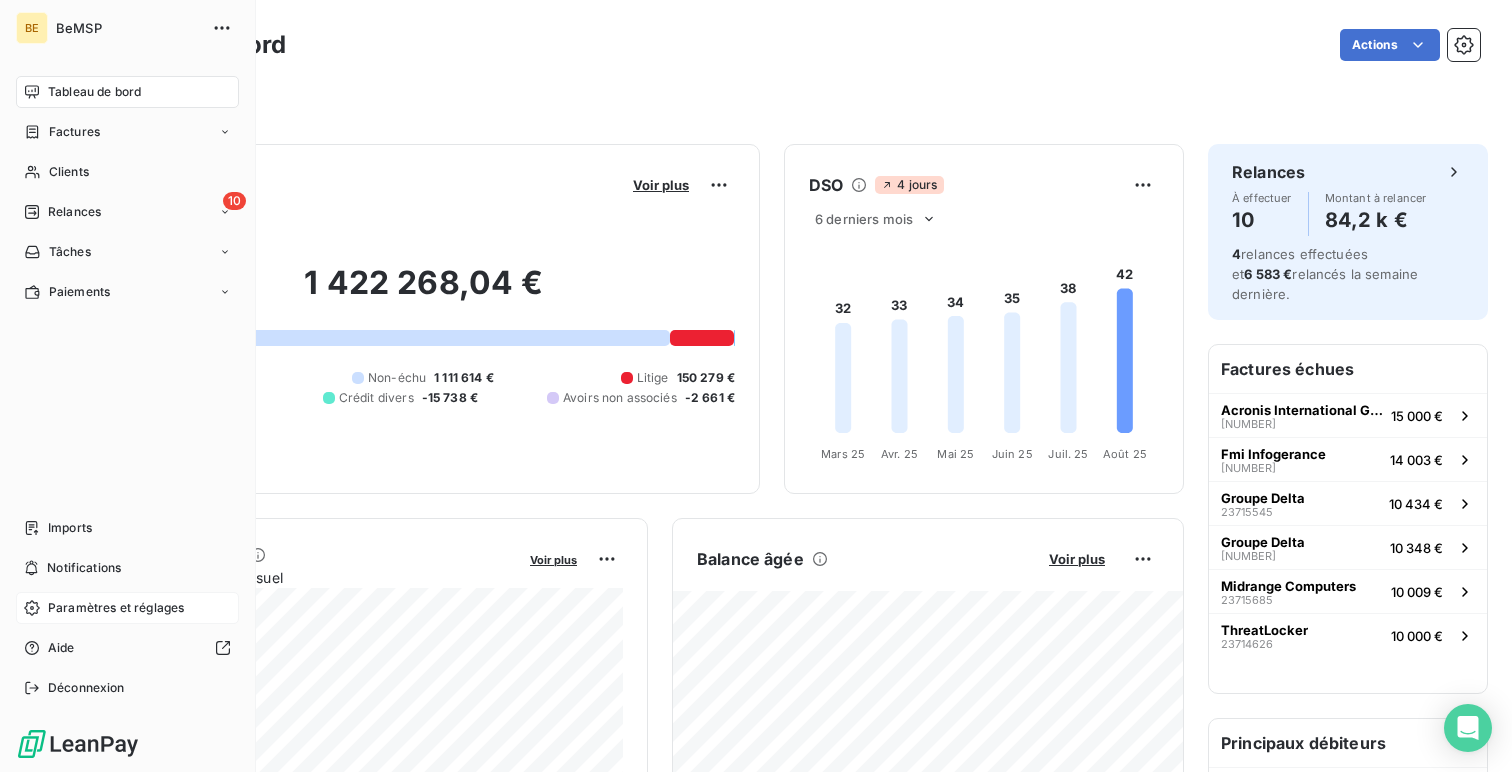 click on "Paramètres et réglages" at bounding box center (127, 608) 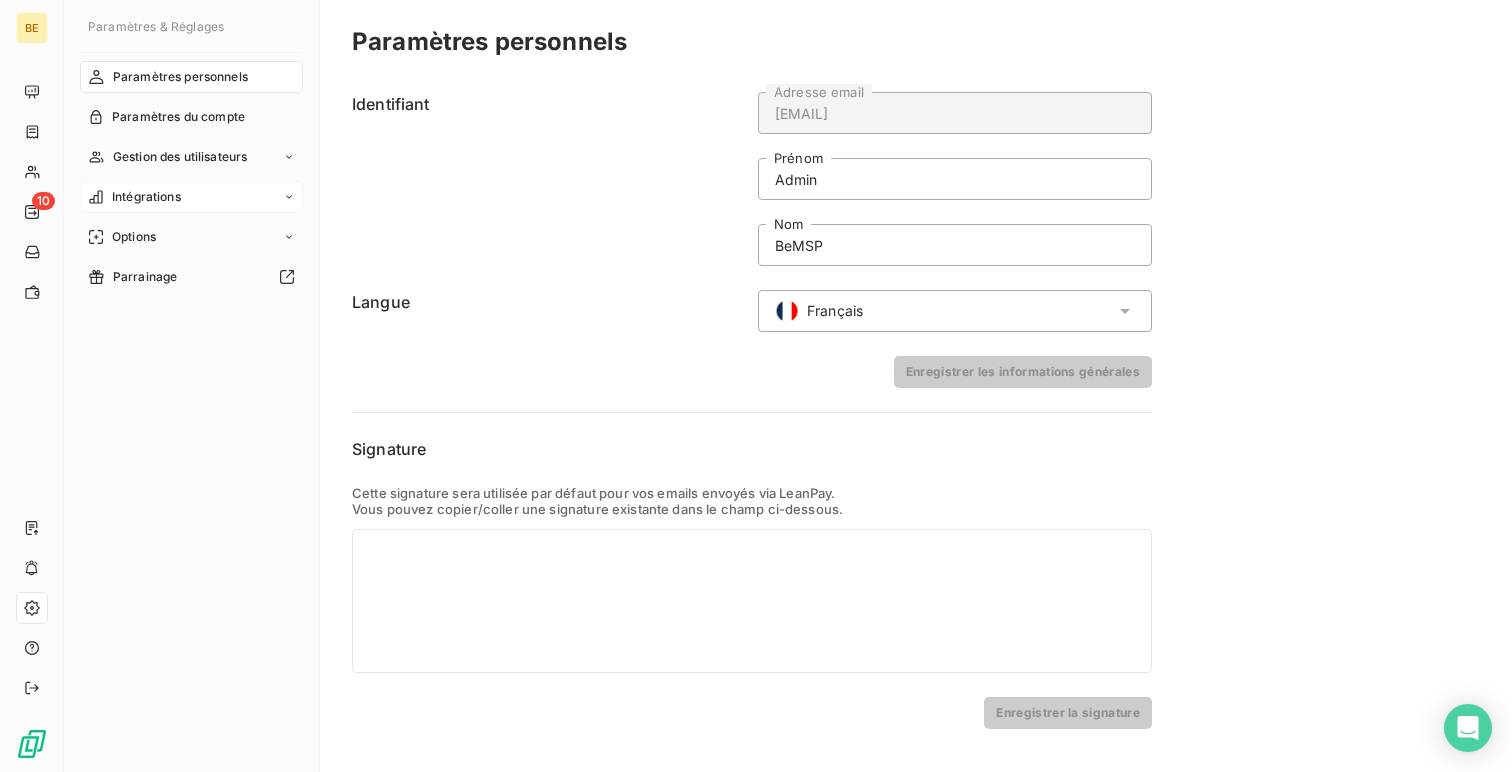 click on "Intégrations" at bounding box center (191, 197) 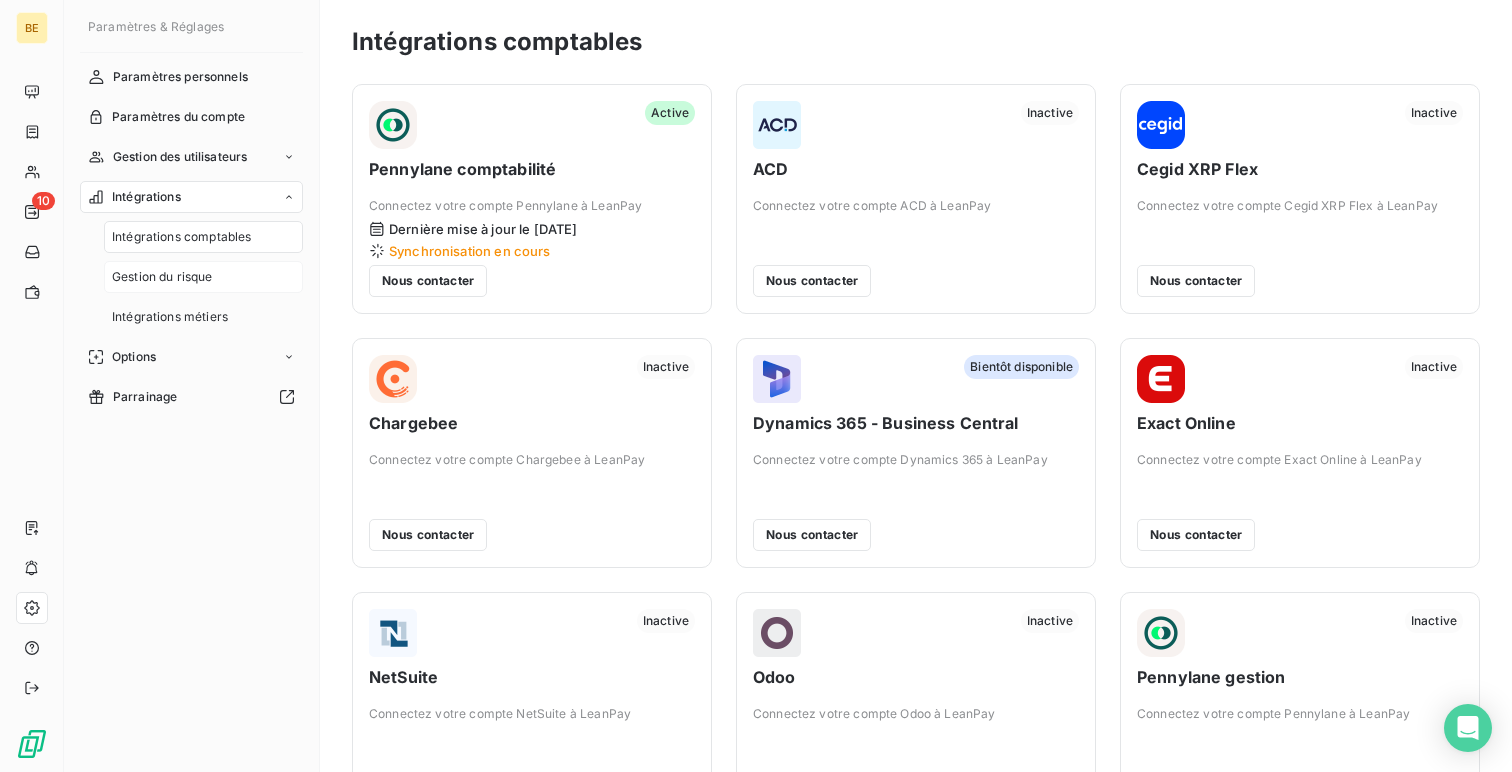 click on "Gestion du risque" at bounding box center [162, 277] 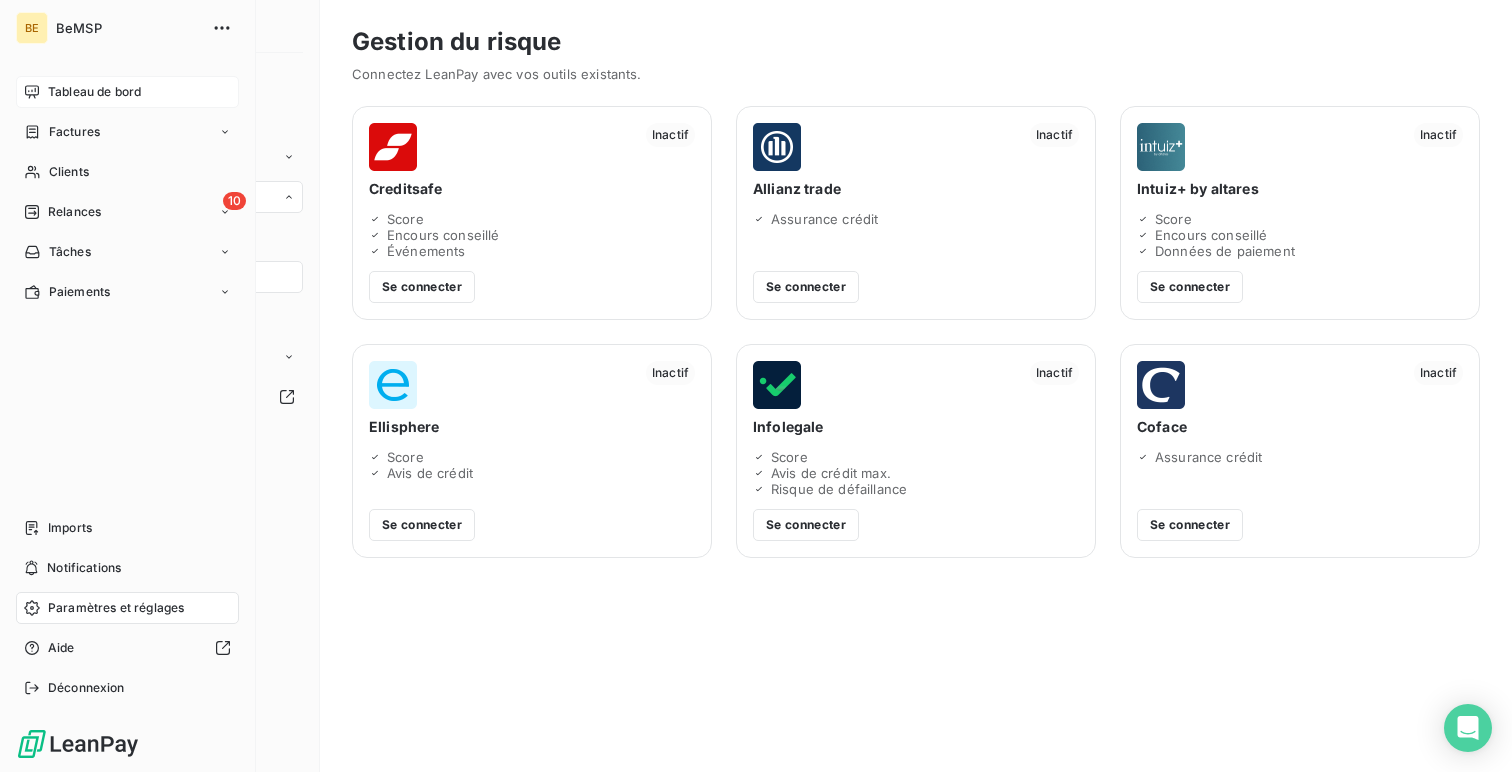 click on "Tableau de bord" at bounding box center (127, 92) 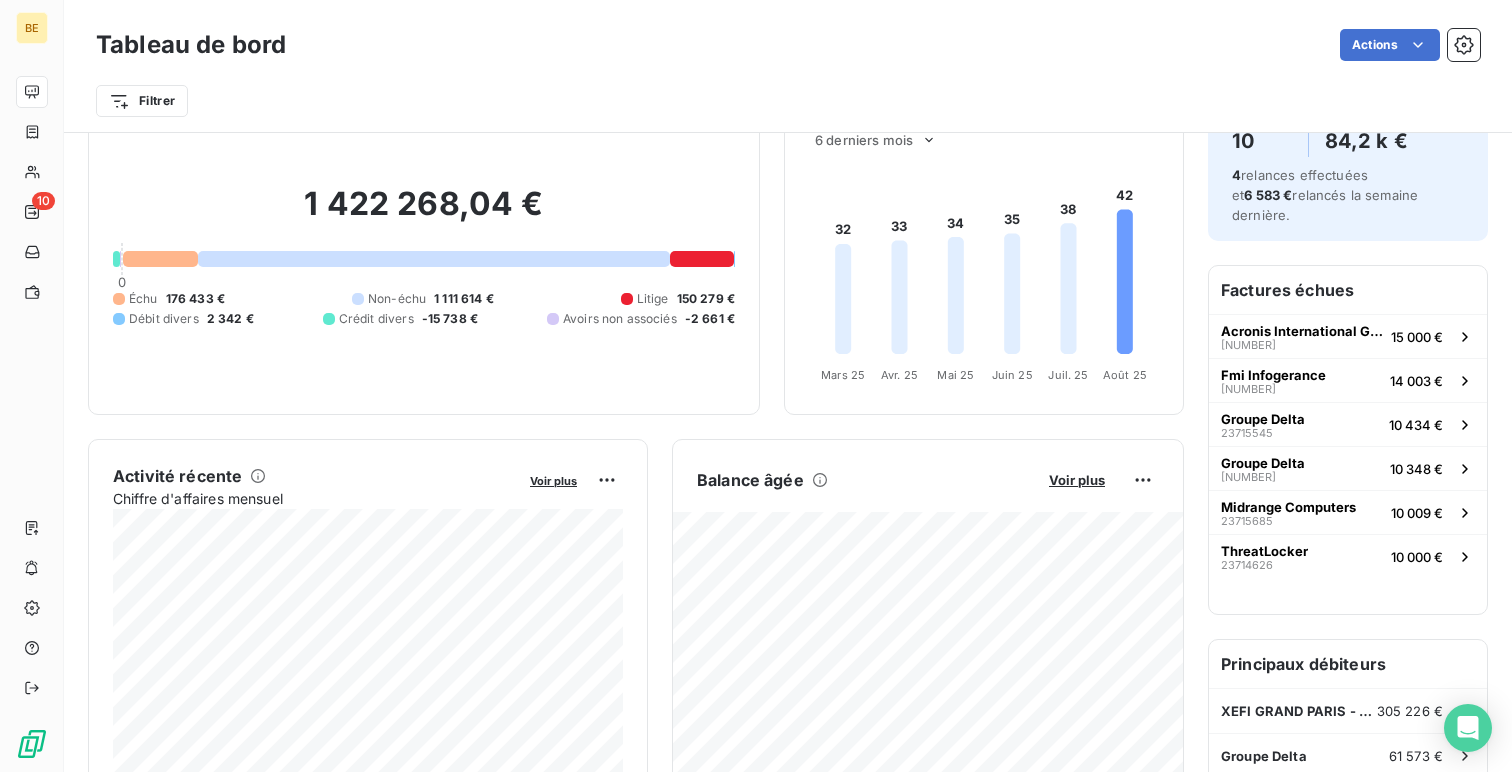 scroll, scrollTop: 0, scrollLeft: 0, axis: both 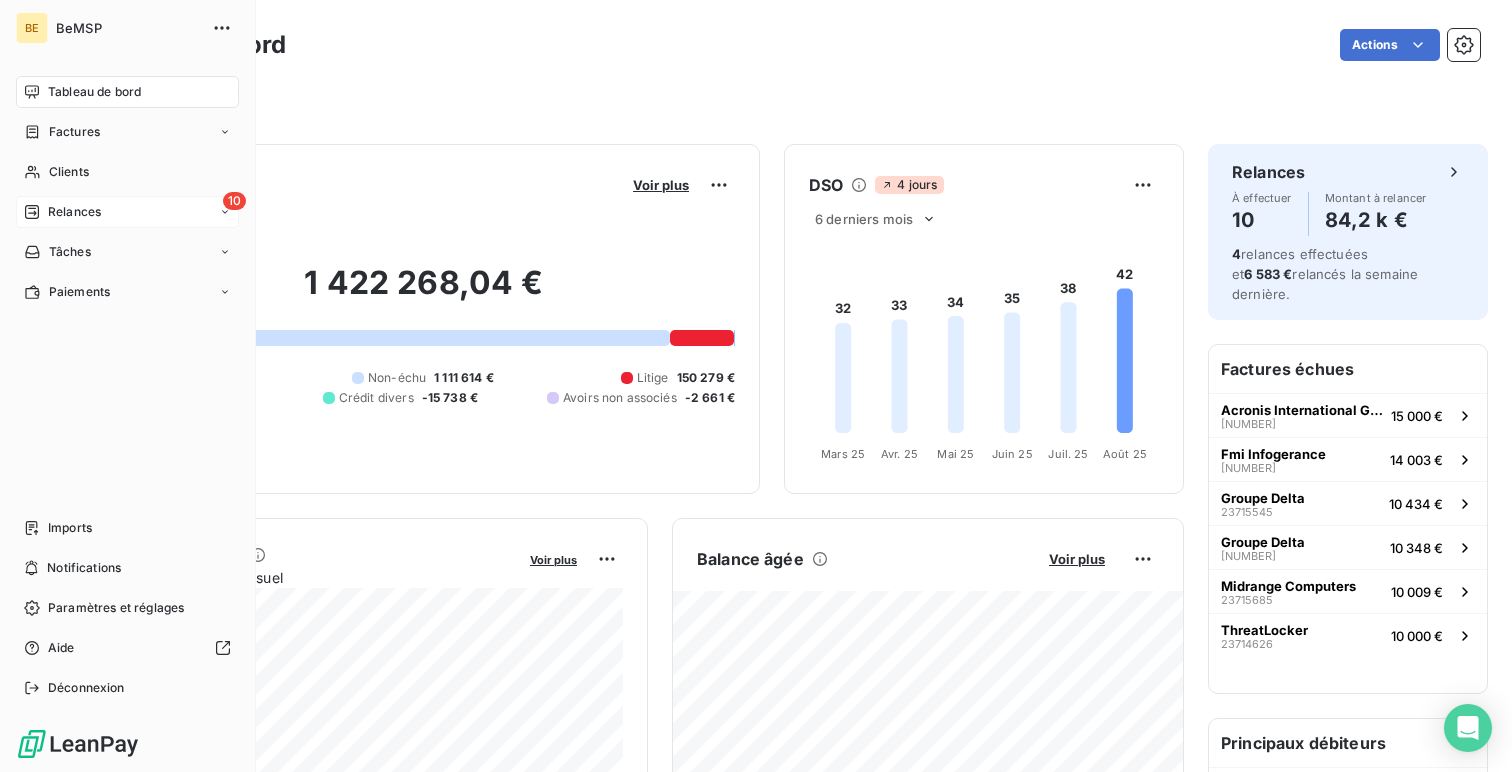 click on "Relances" at bounding box center (74, 212) 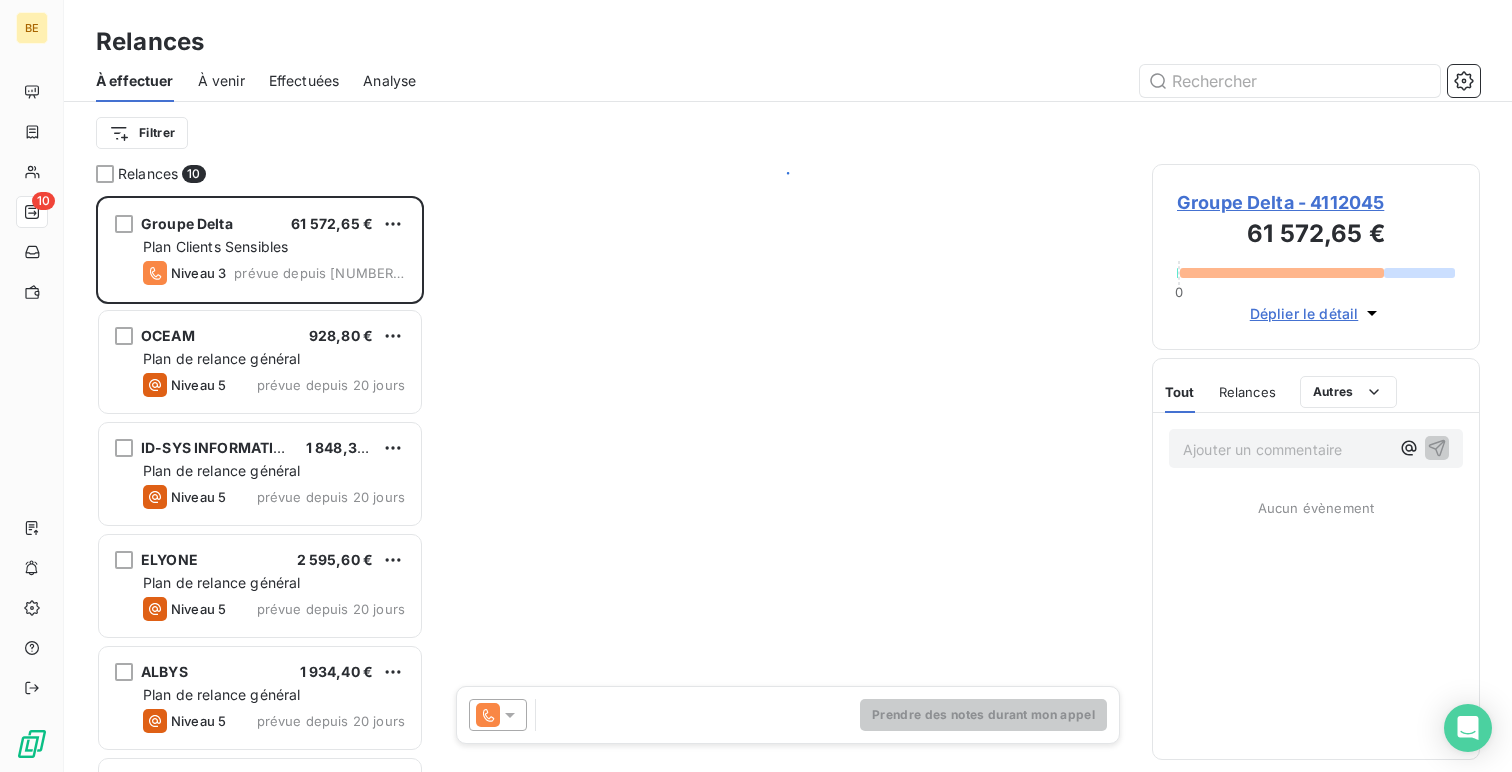scroll, scrollTop: 1, scrollLeft: 1, axis: both 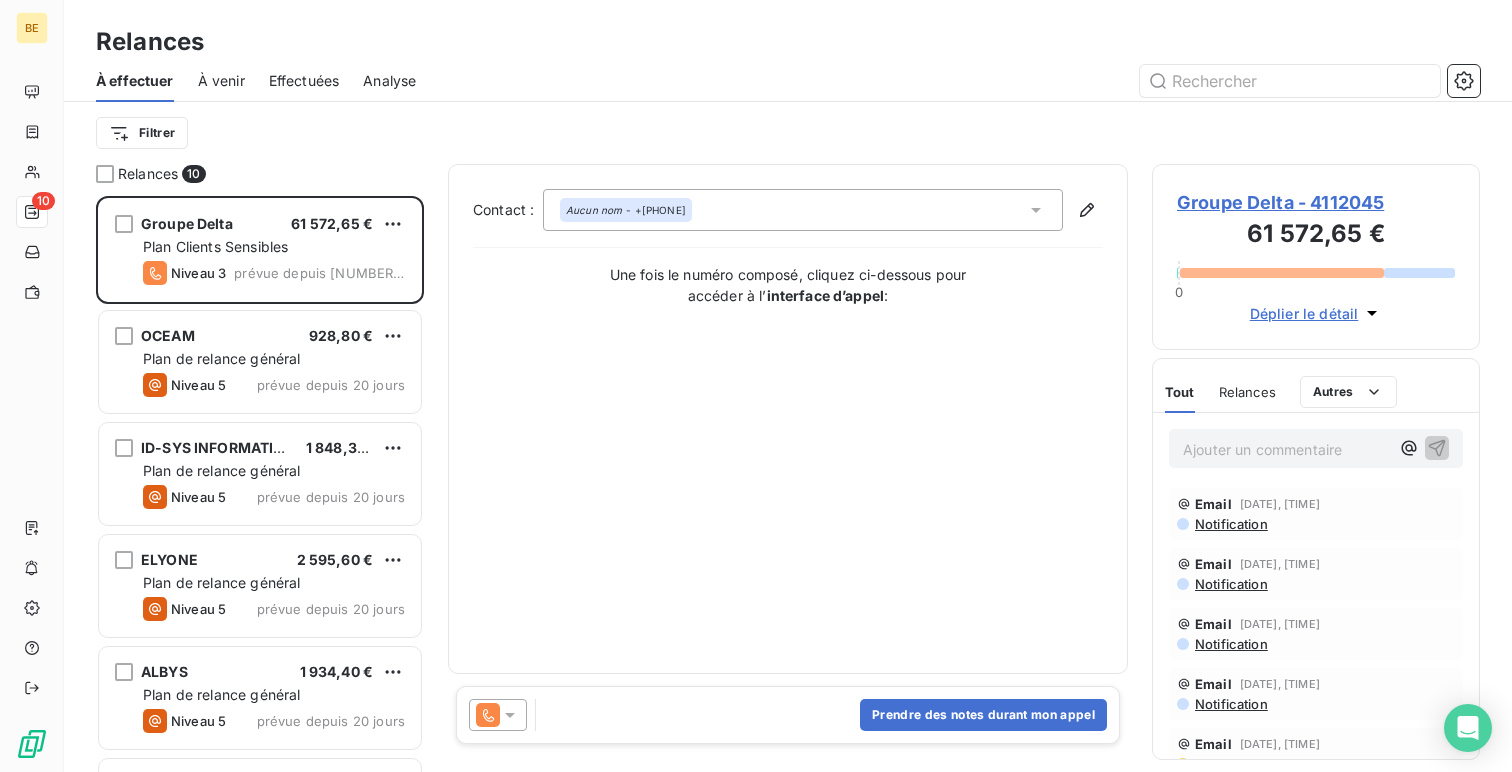 click on "Effectuées" at bounding box center (304, 81) 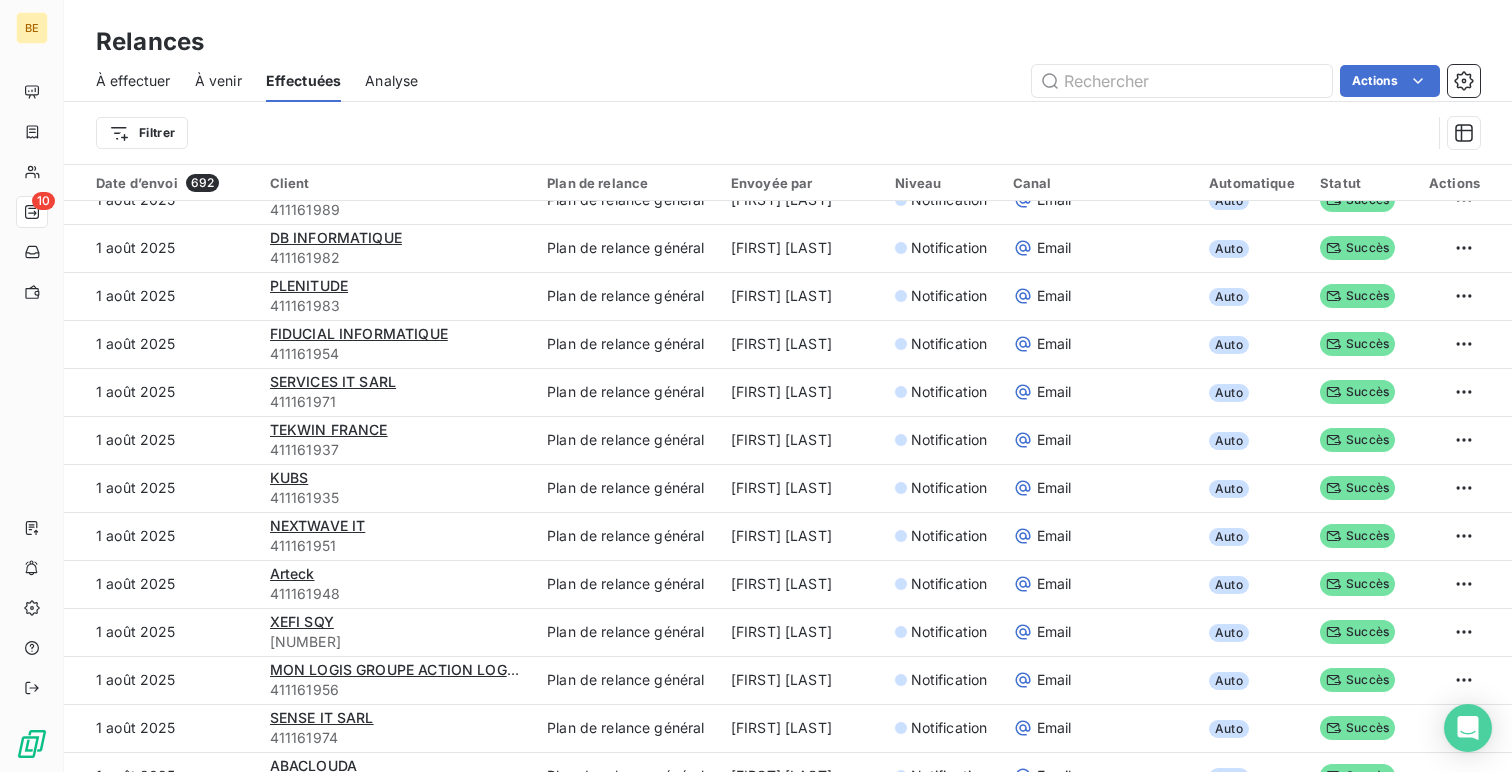scroll, scrollTop: 0, scrollLeft: 0, axis: both 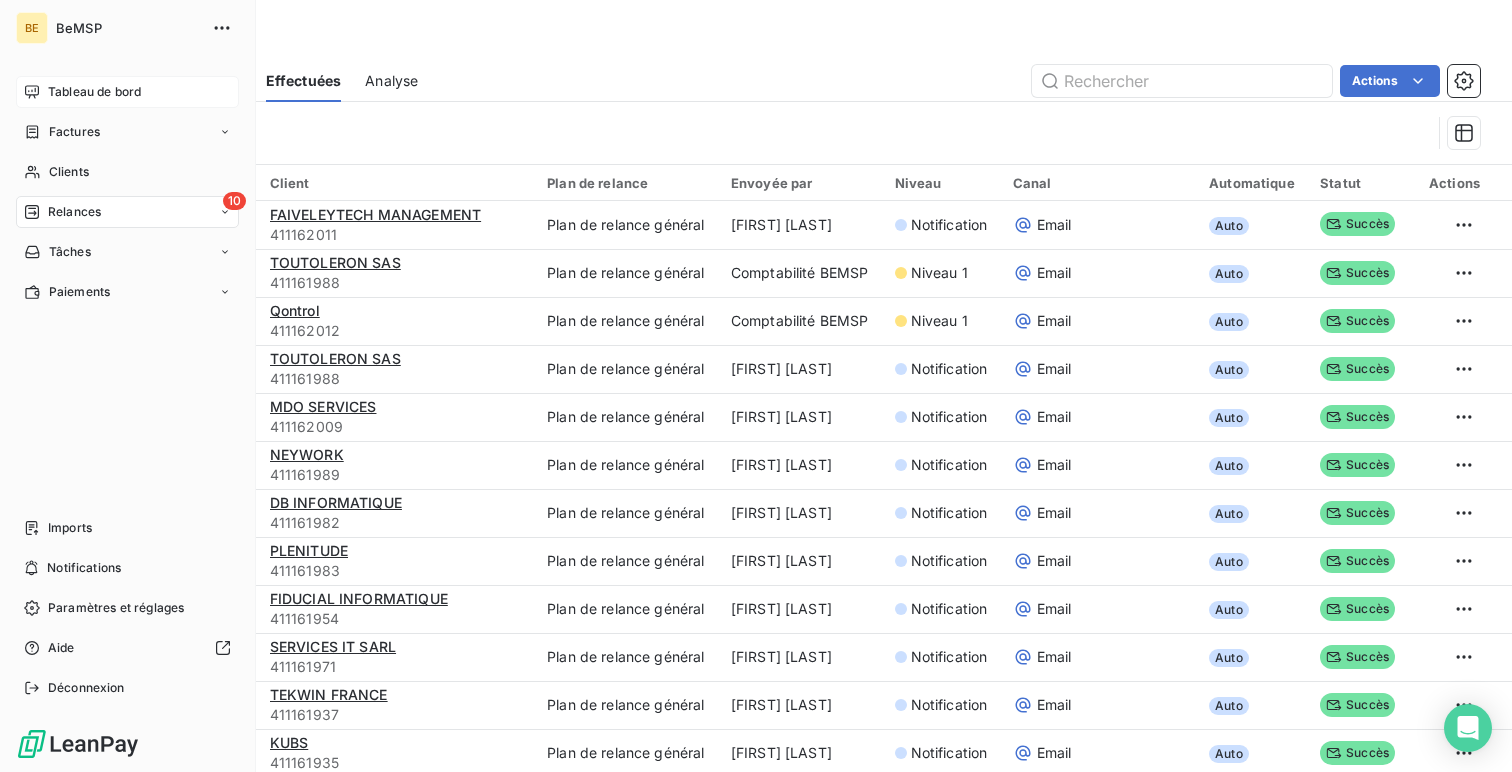 click on "Tableau de bord" at bounding box center (94, 92) 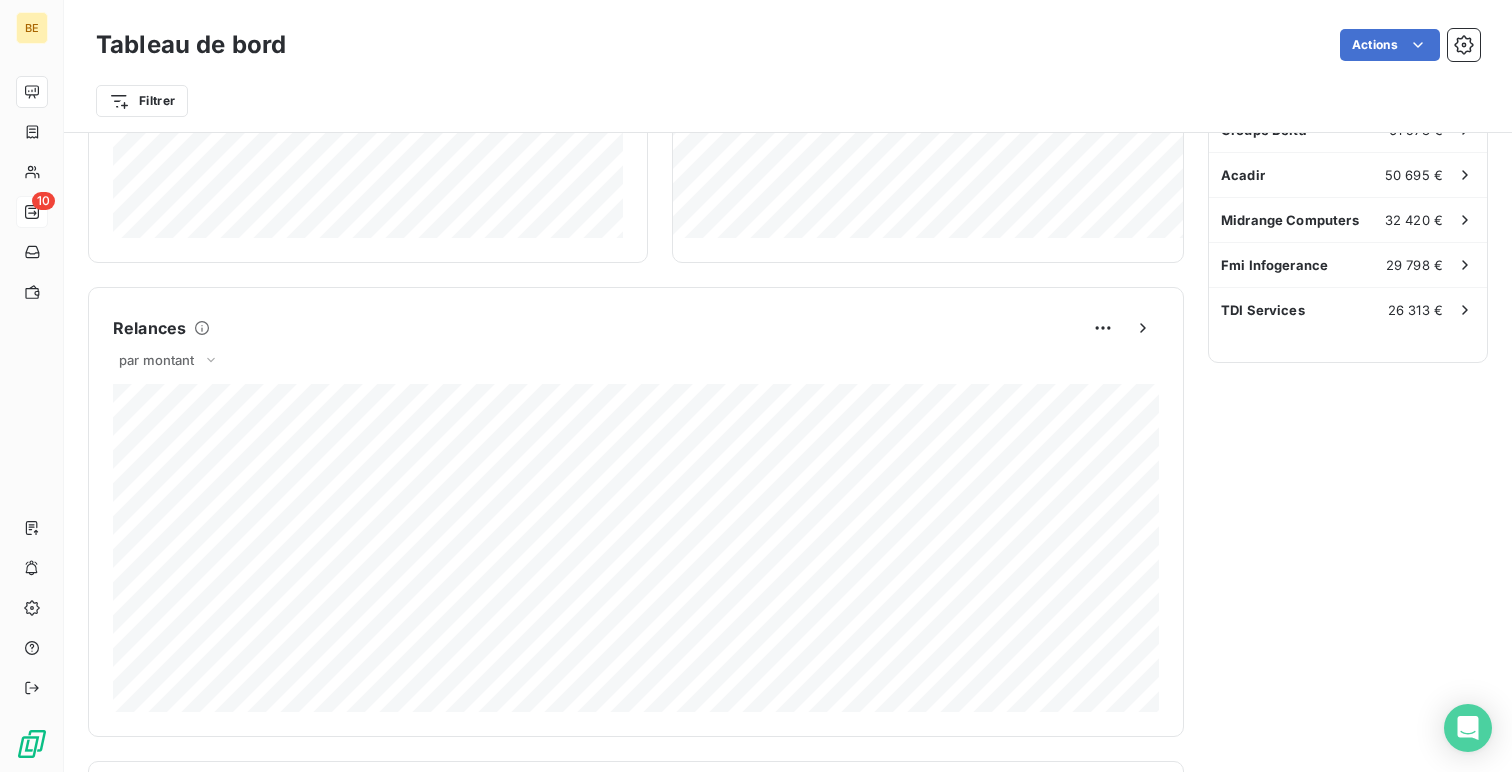 scroll, scrollTop: 716, scrollLeft: 0, axis: vertical 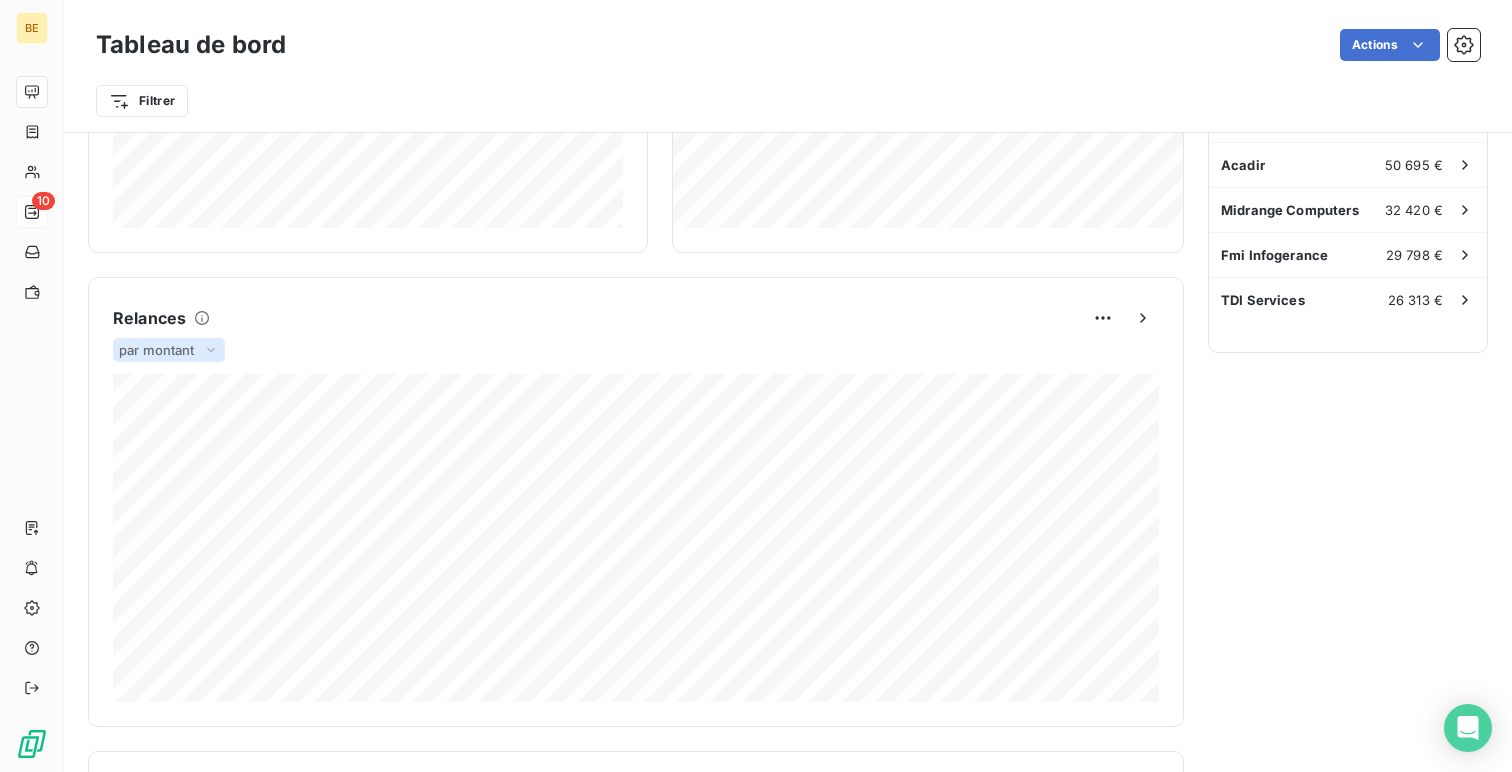 click on "par montant" at bounding box center (157, 350) 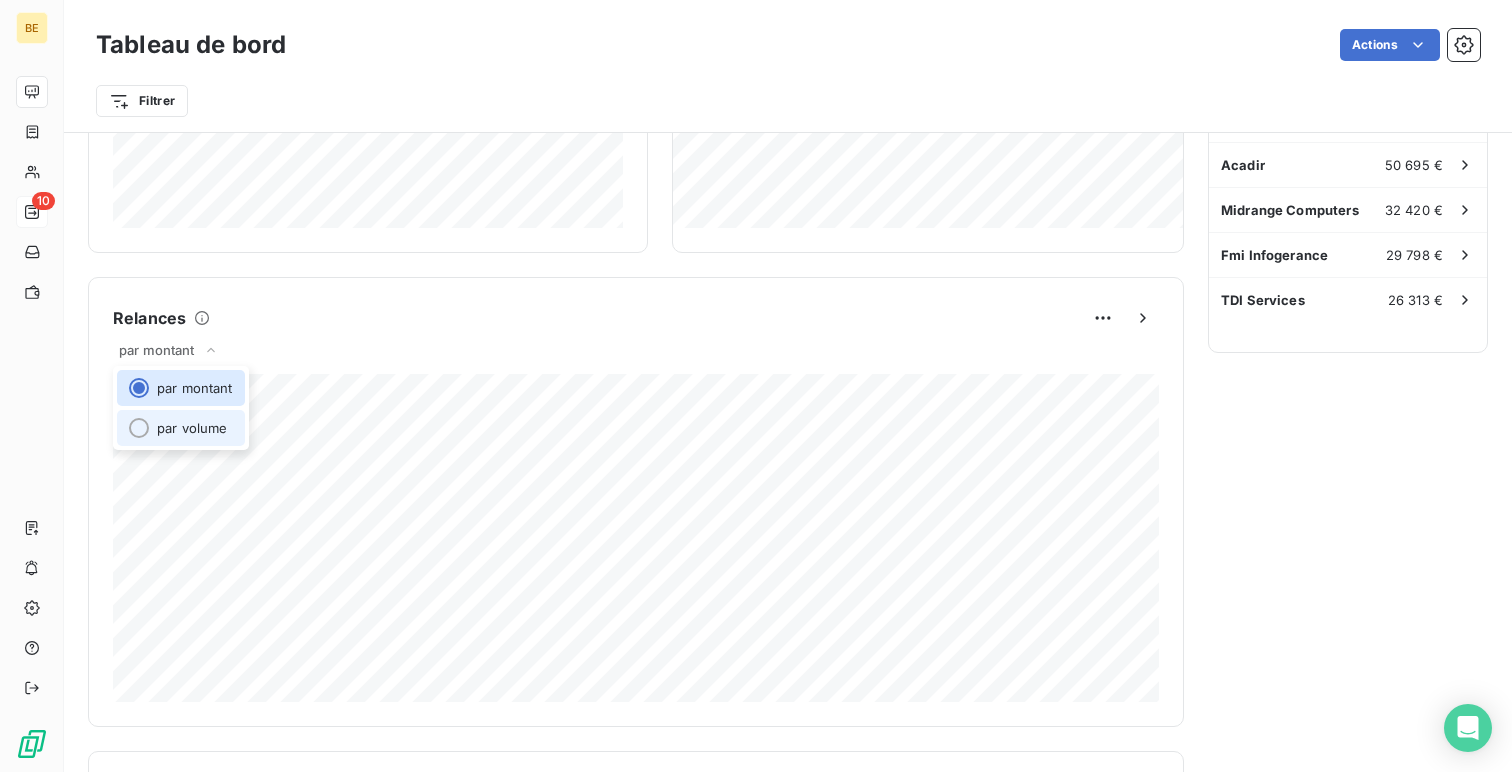 click on "par volume" at bounding box center (181, 428) 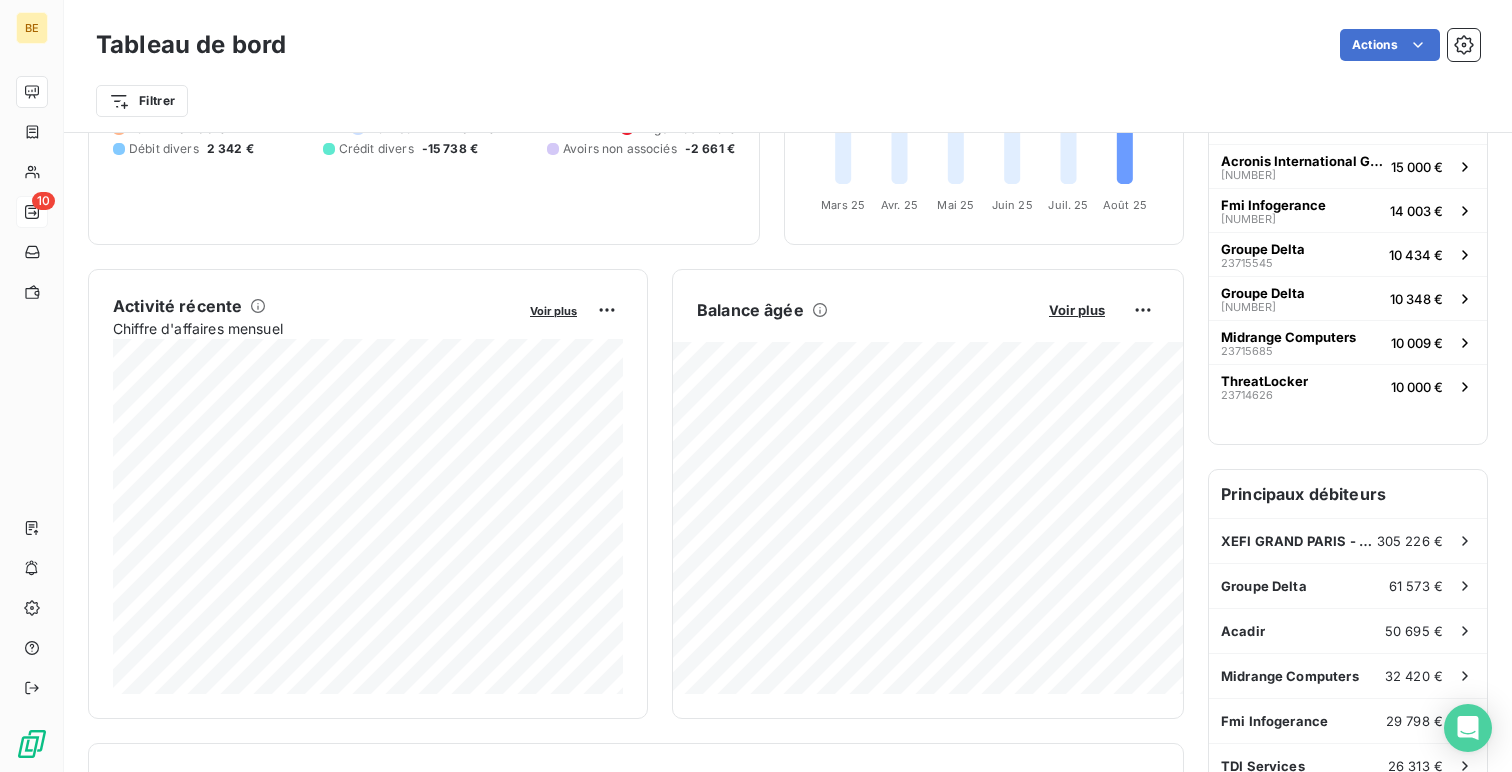 scroll, scrollTop: 0, scrollLeft: 0, axis: both 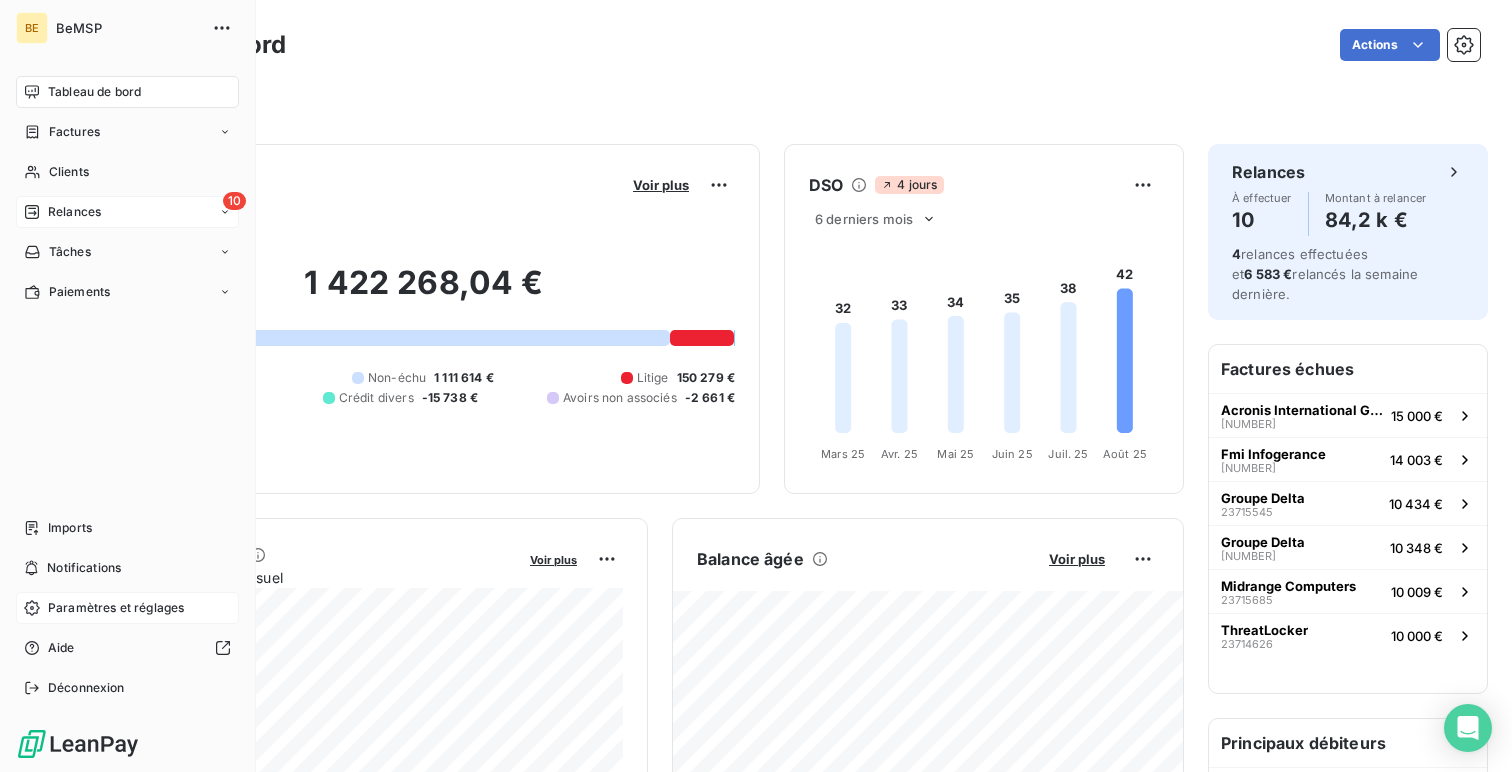 click on "Paramètres et réglages" at bounding box center [116, 608] 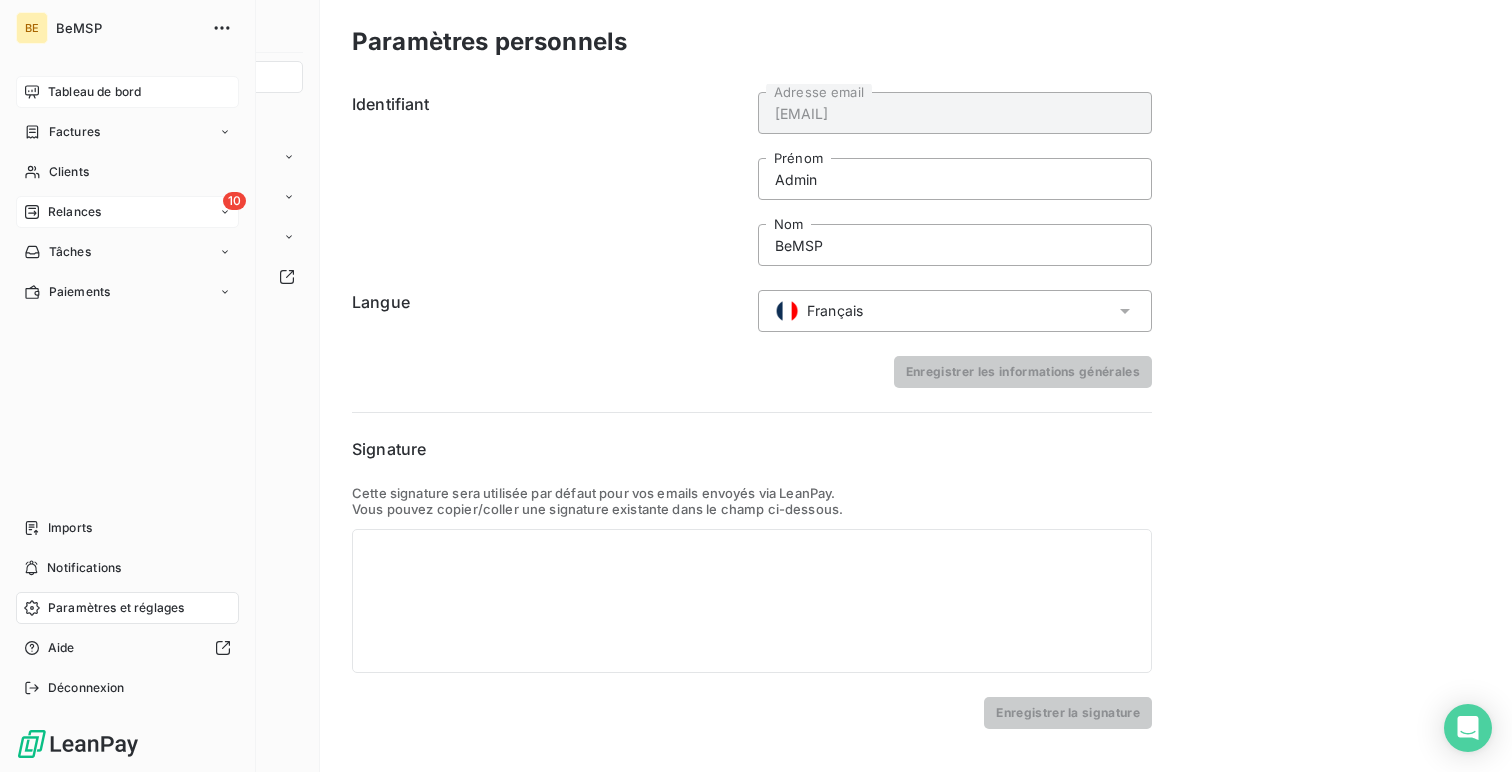 click on "Tableau de bord Factures Clients 10 Relances Tâches Paiements" at bounding box center (127, 192) 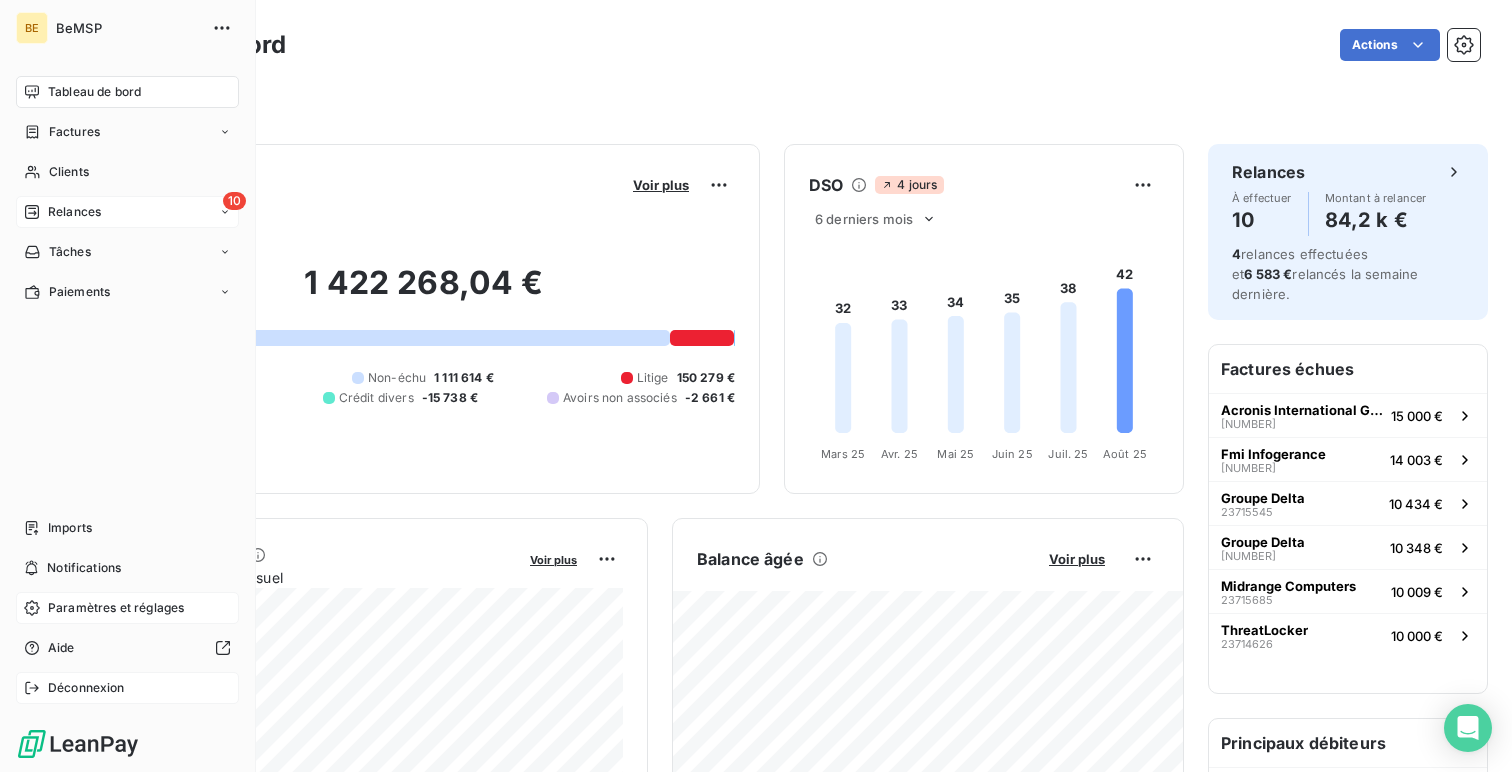 click on "Déconnexion" at bounding box center [127, 688] 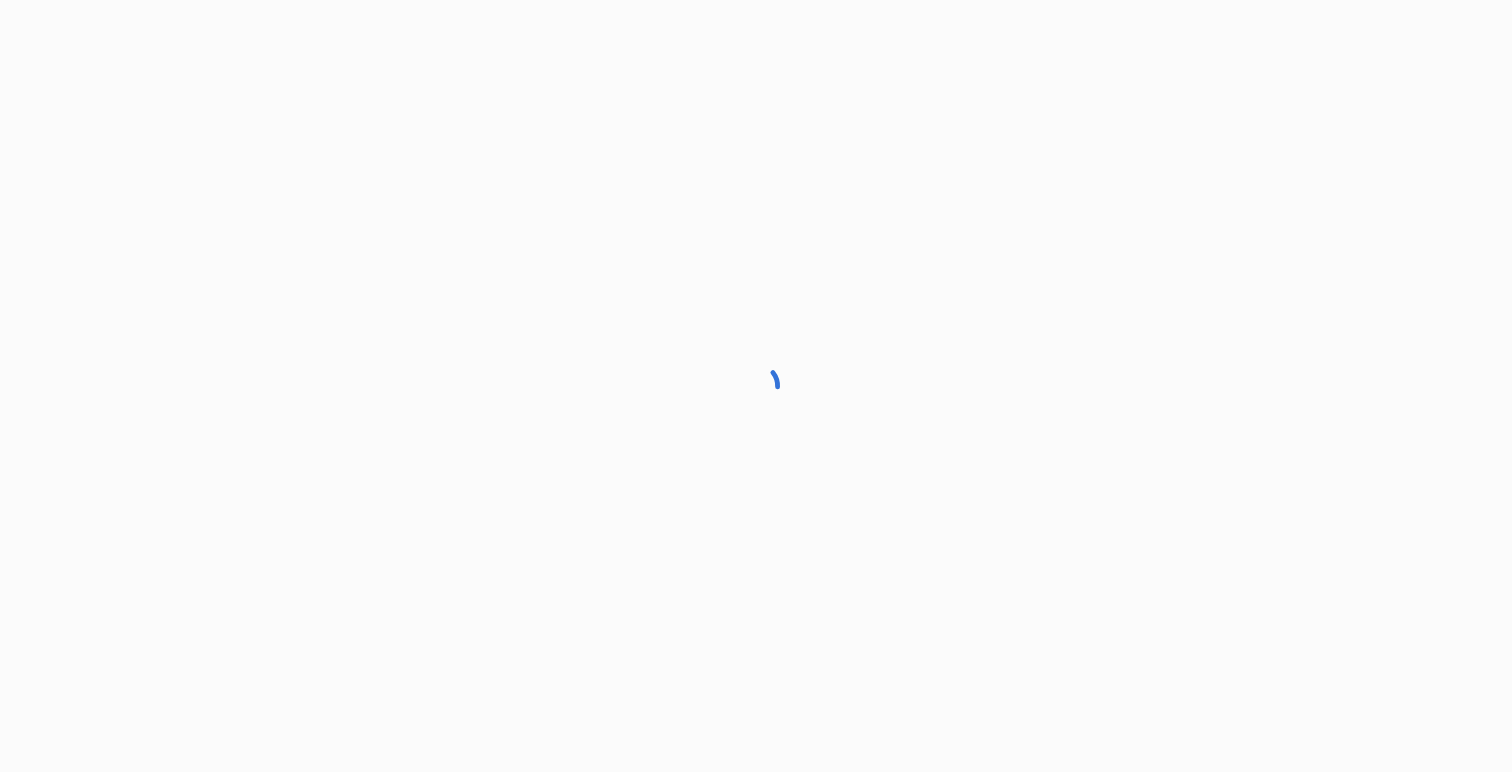 scroll, scrollTop: 0, scrollLeft: 0, axis: both 